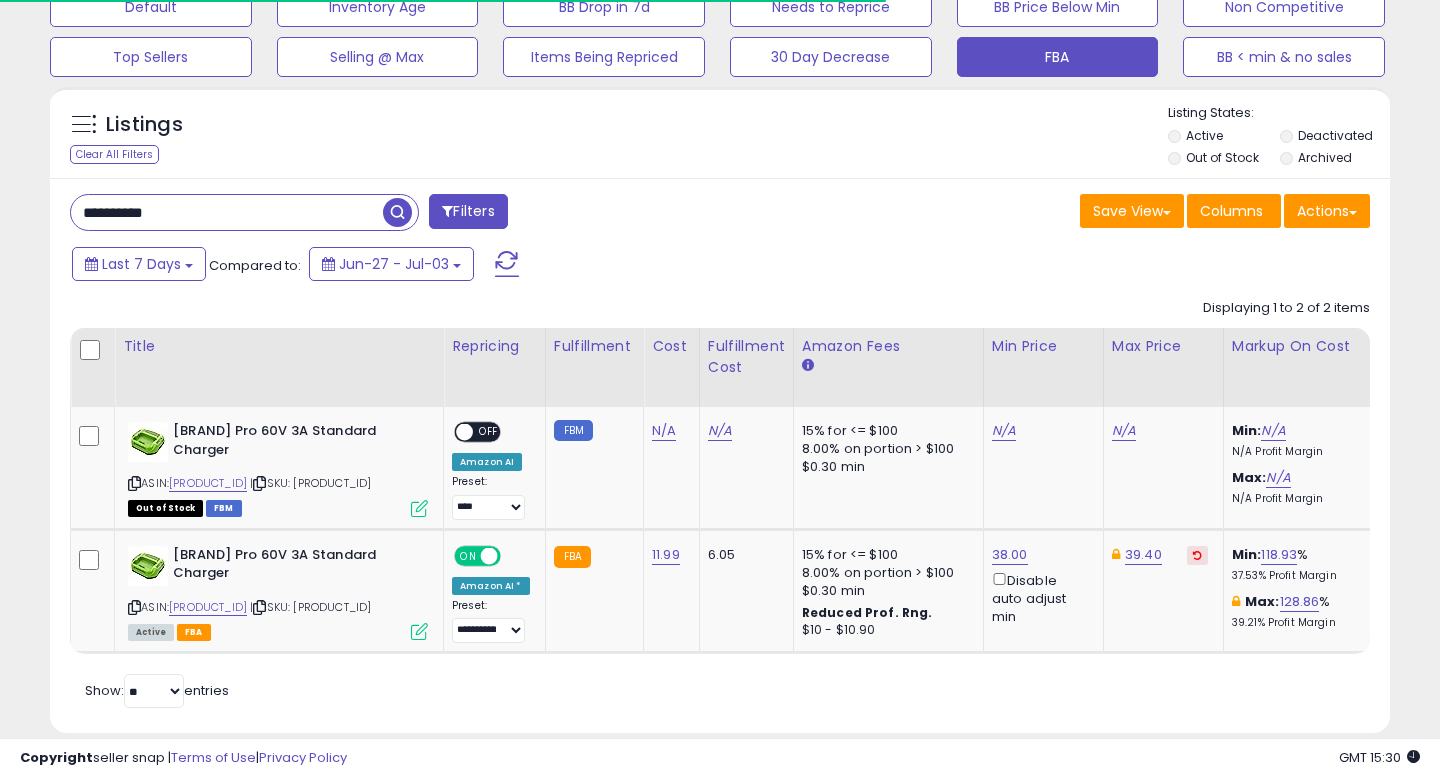 scroll, scrollTop: 127, scrollLeft: 0, axis: vertical 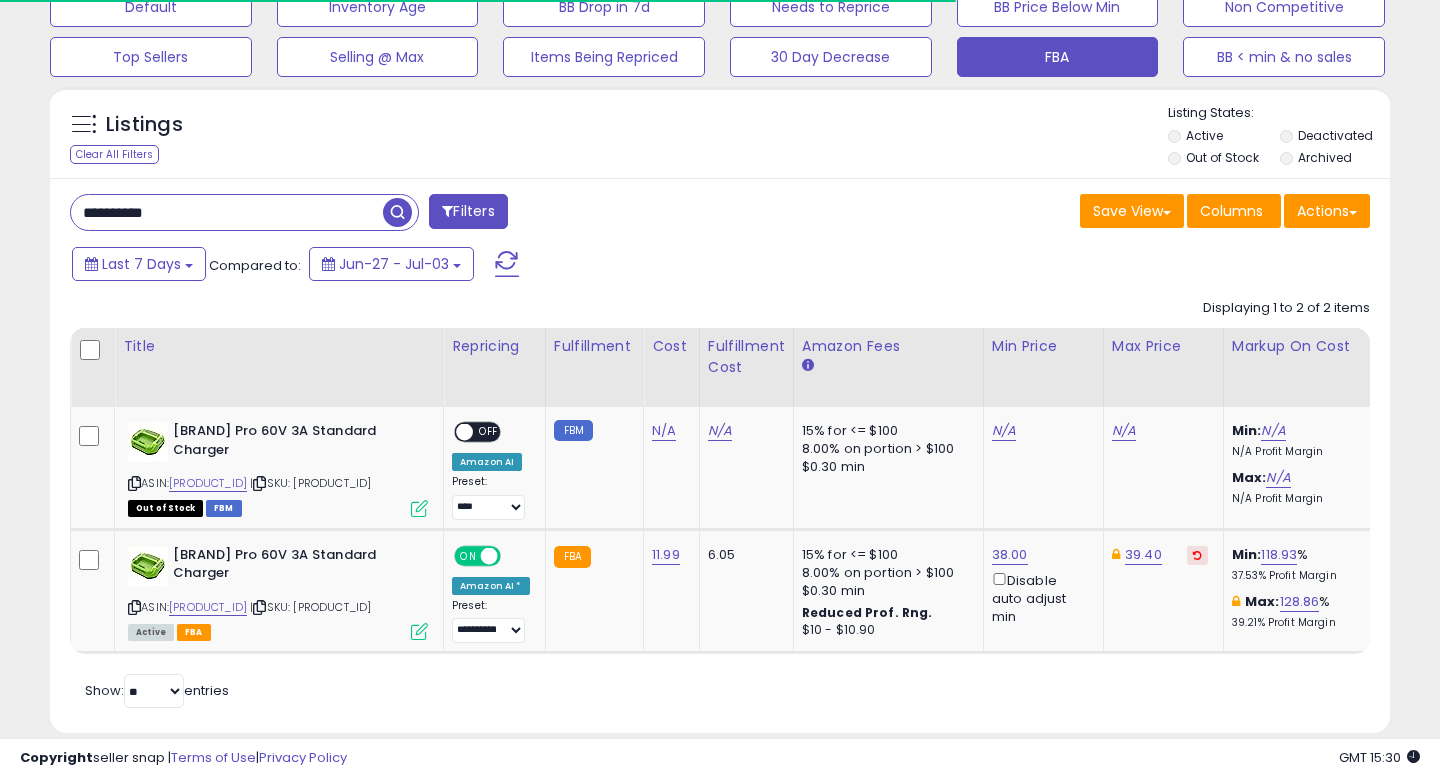 click on "**********" at bounding box center [227, 212] 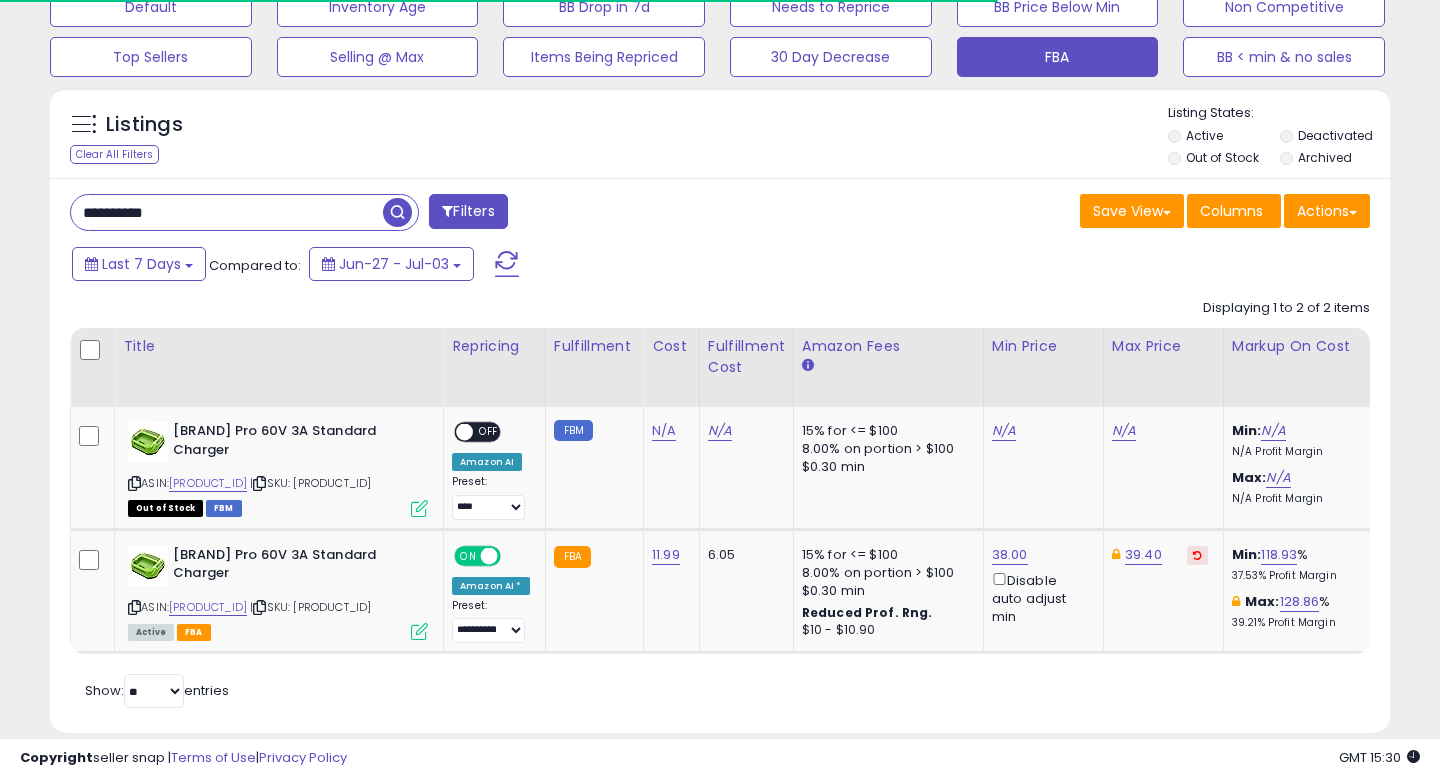 click on "**********" at bounding box center [227, 212] 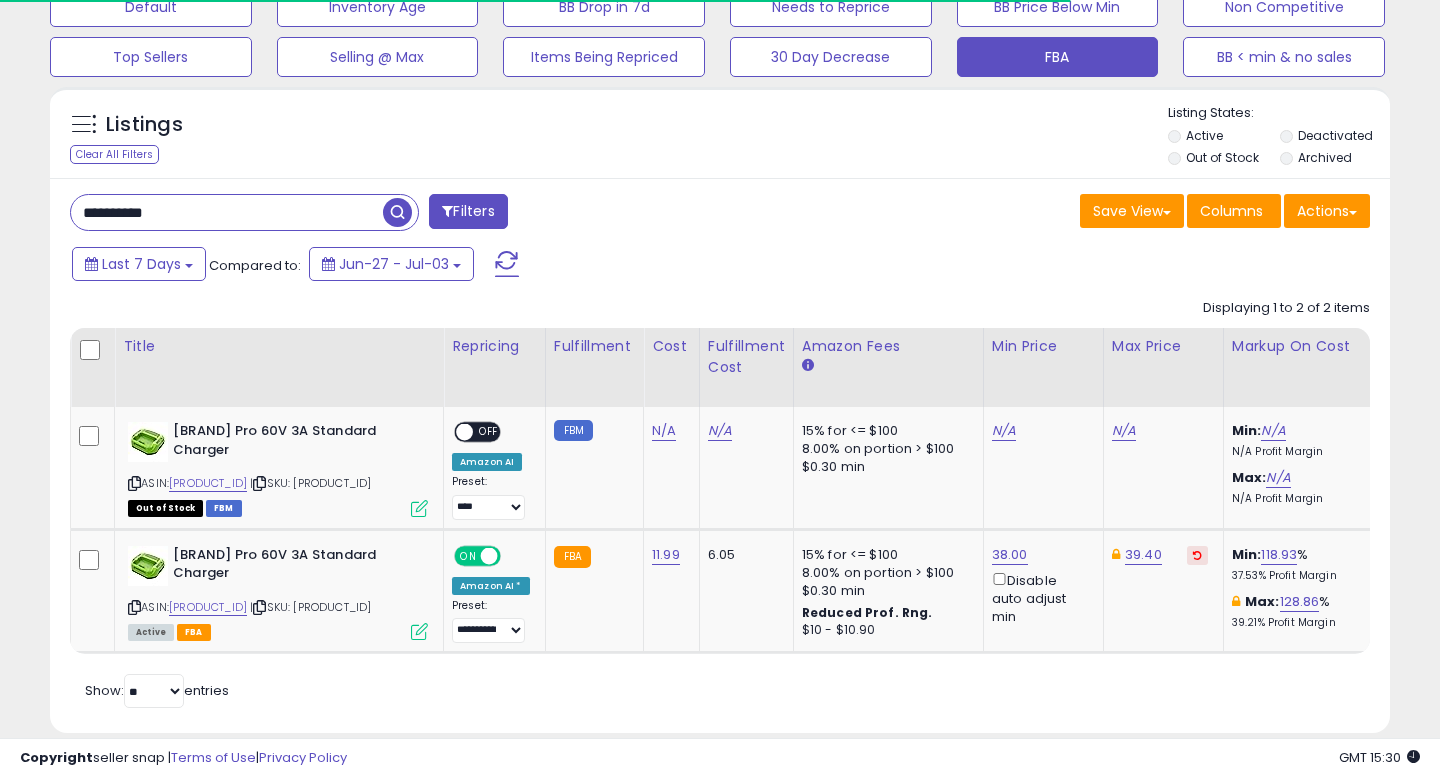 paste 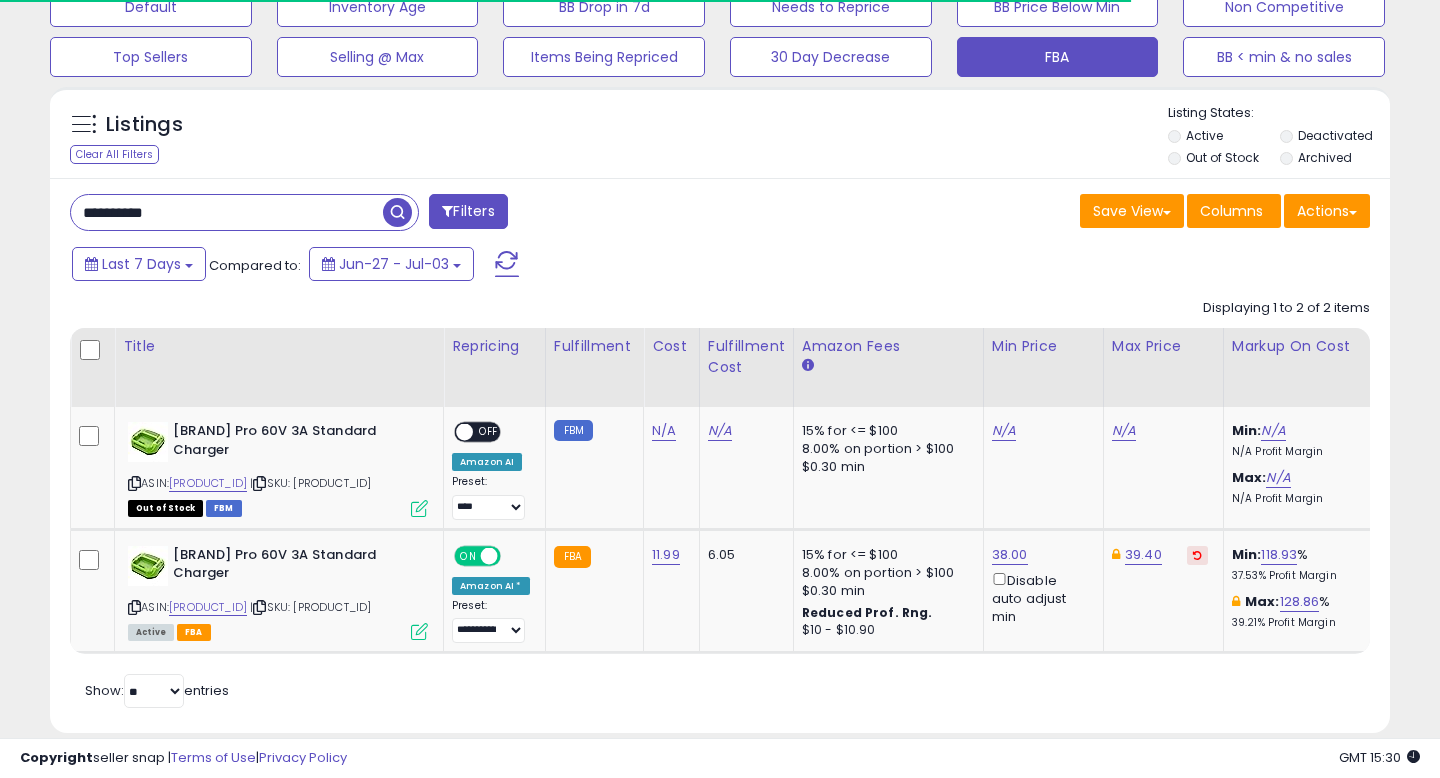 type on "**********" 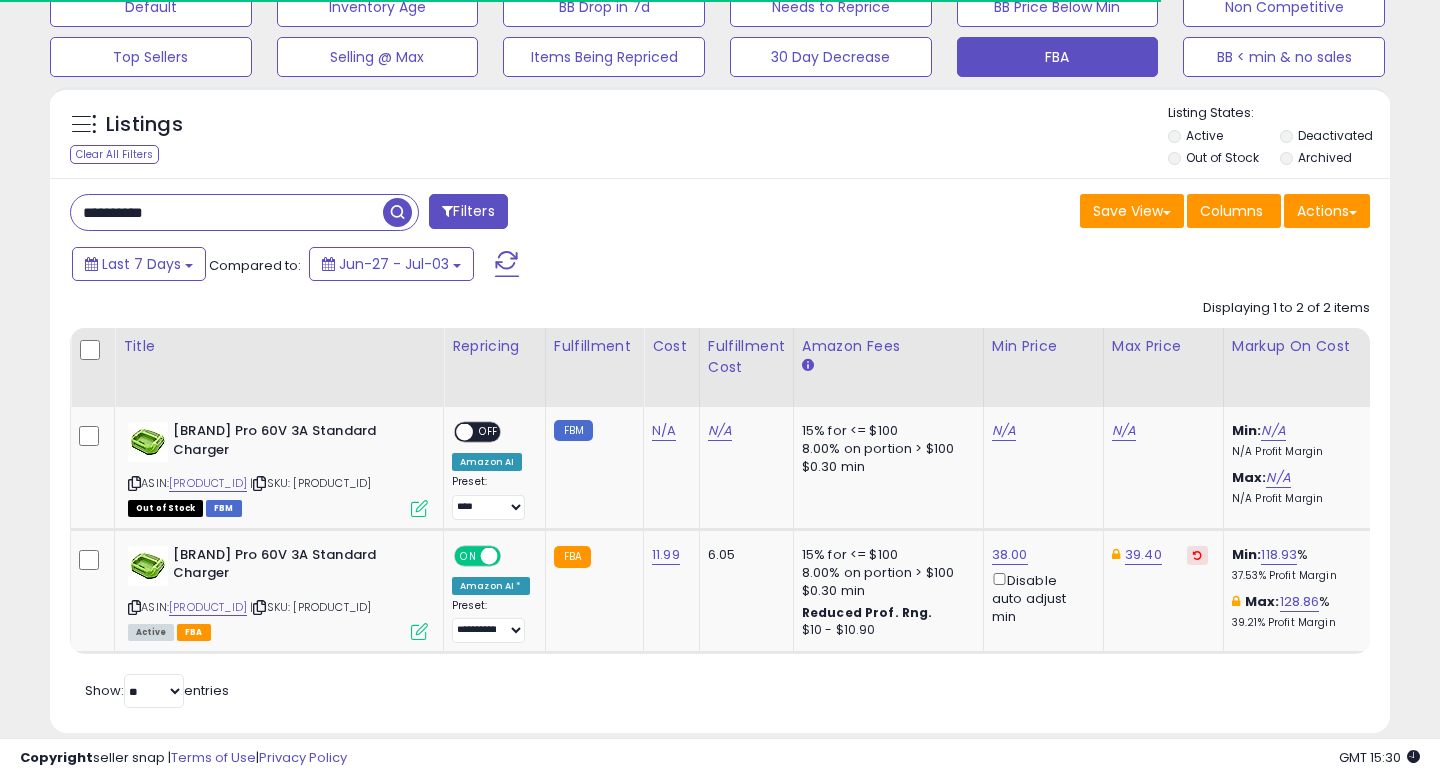 click at bounding box center [397, 212] 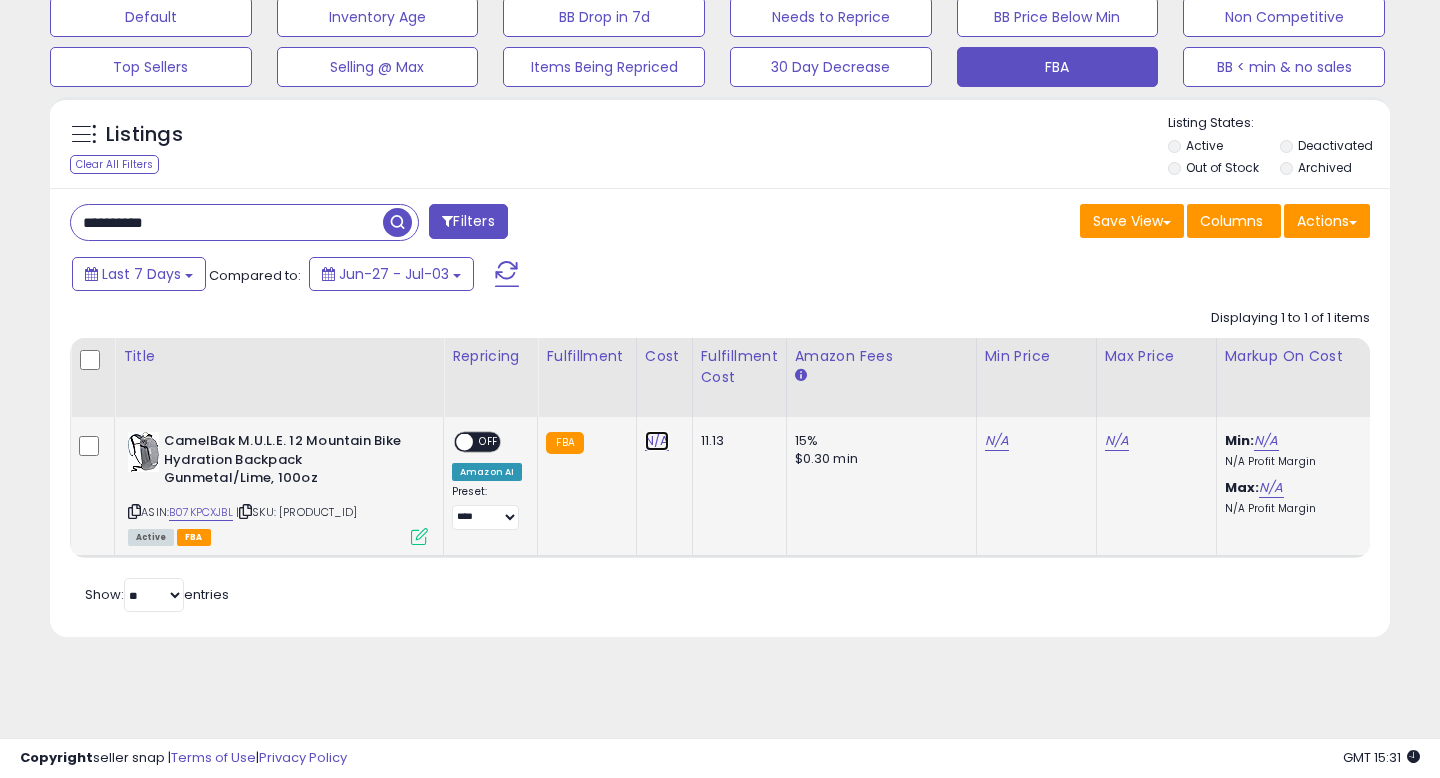 click on "N/A" at bounding box center [657, 441] 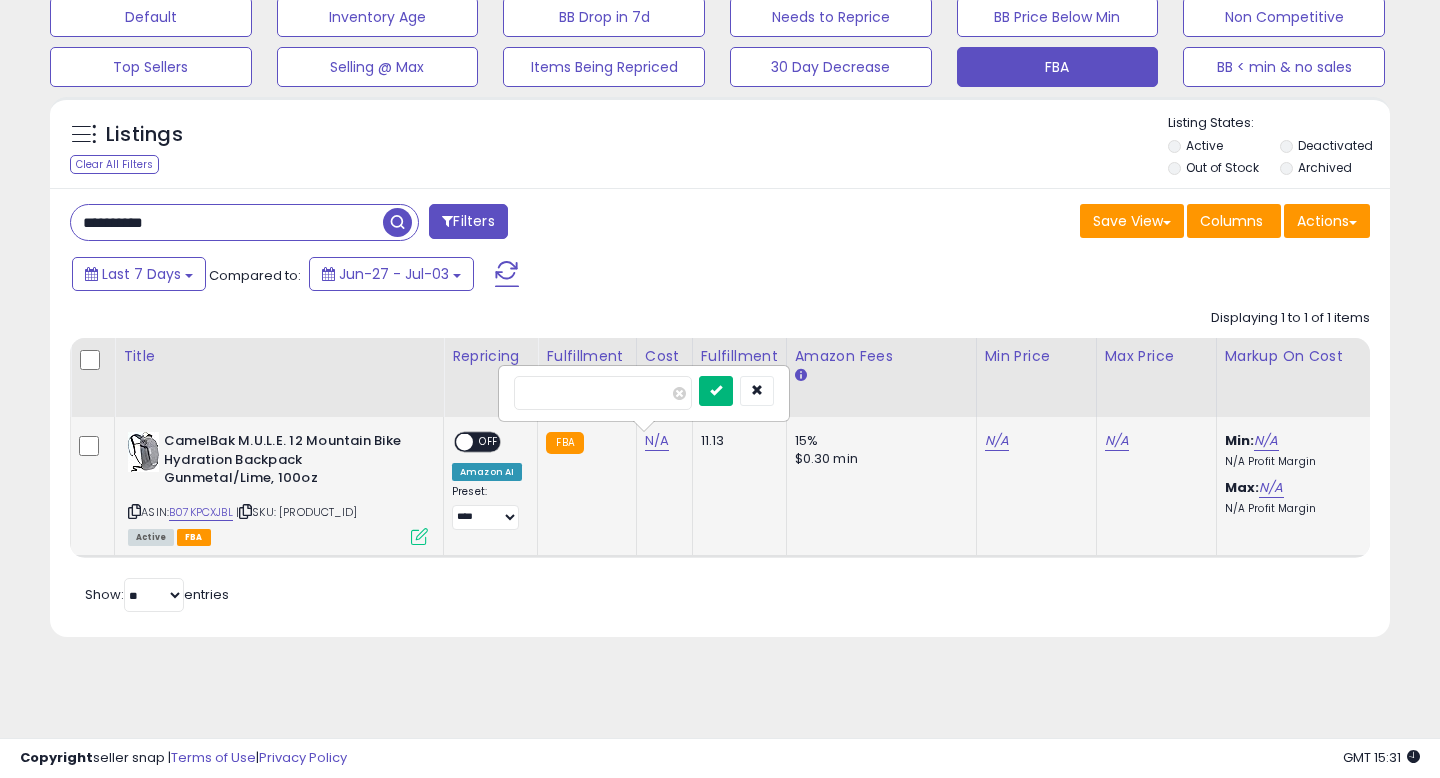 type on "*****" 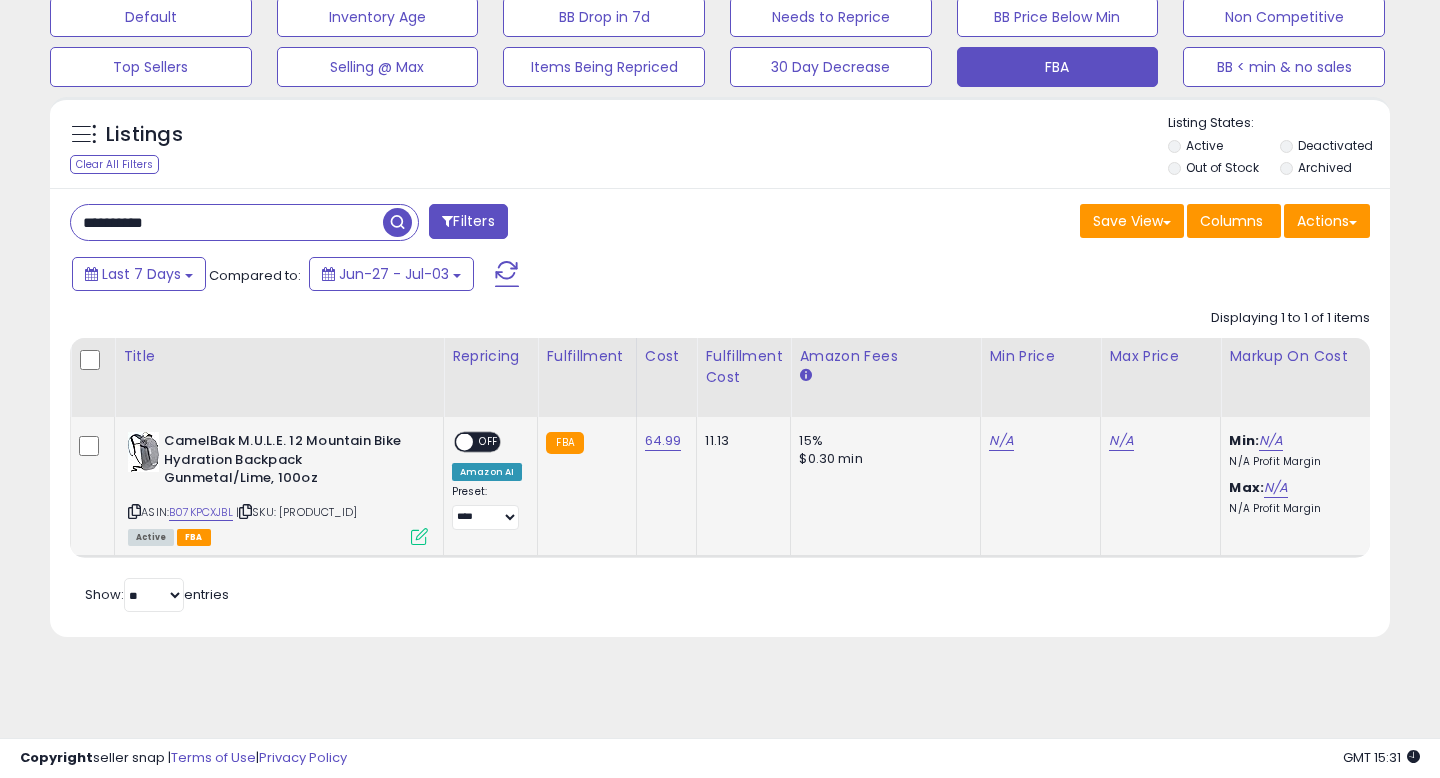 click at bounding box center (419, 536) 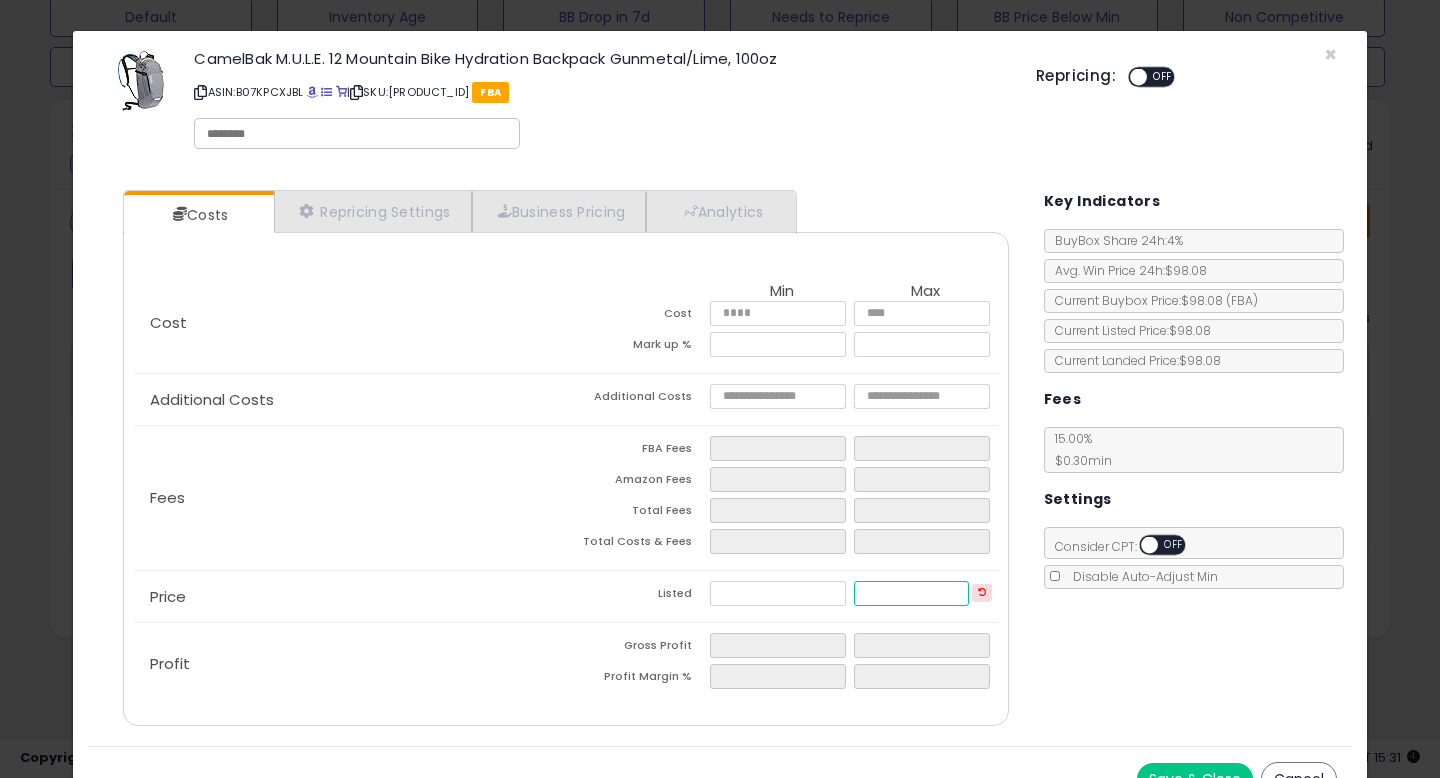 click at bounding box center (911, 593) 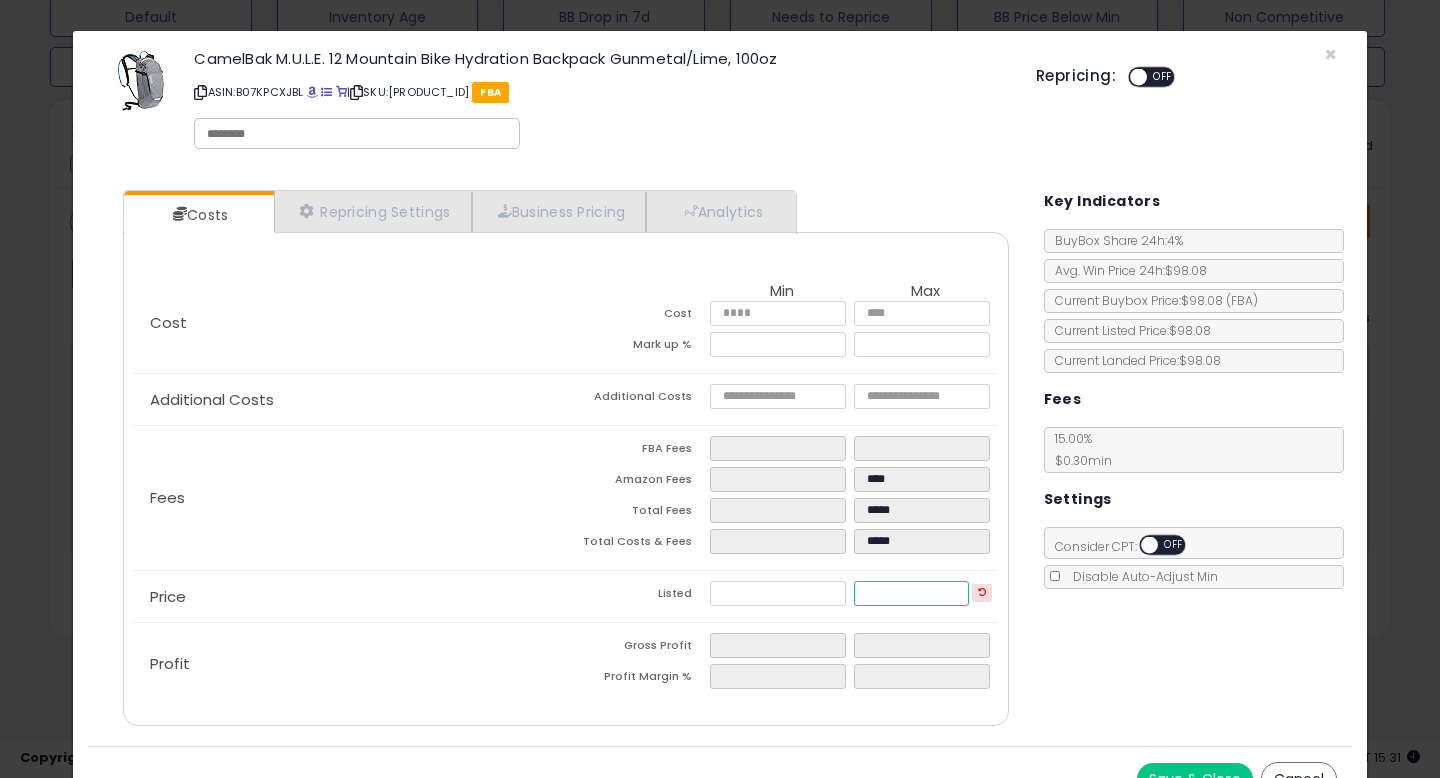 type on "*****" 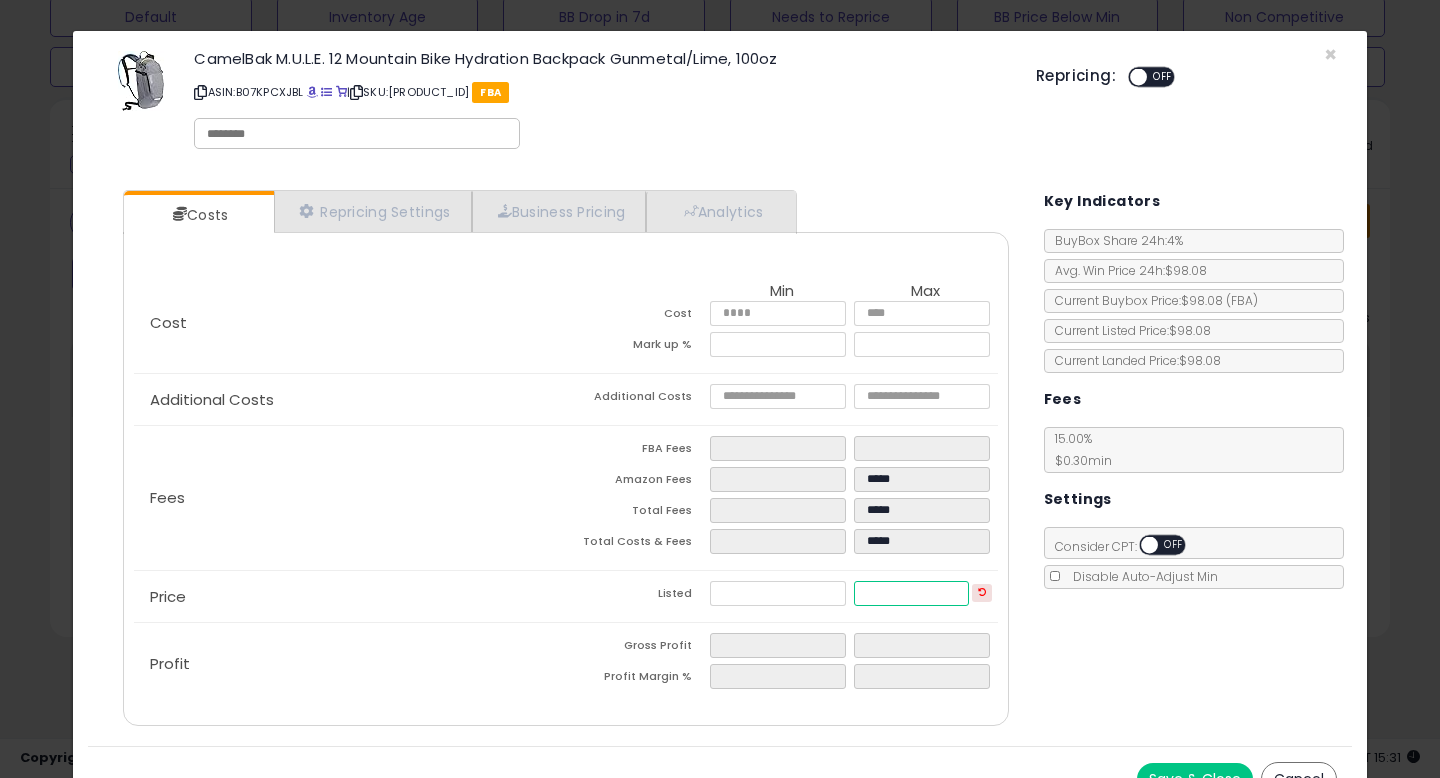 type on "*****" 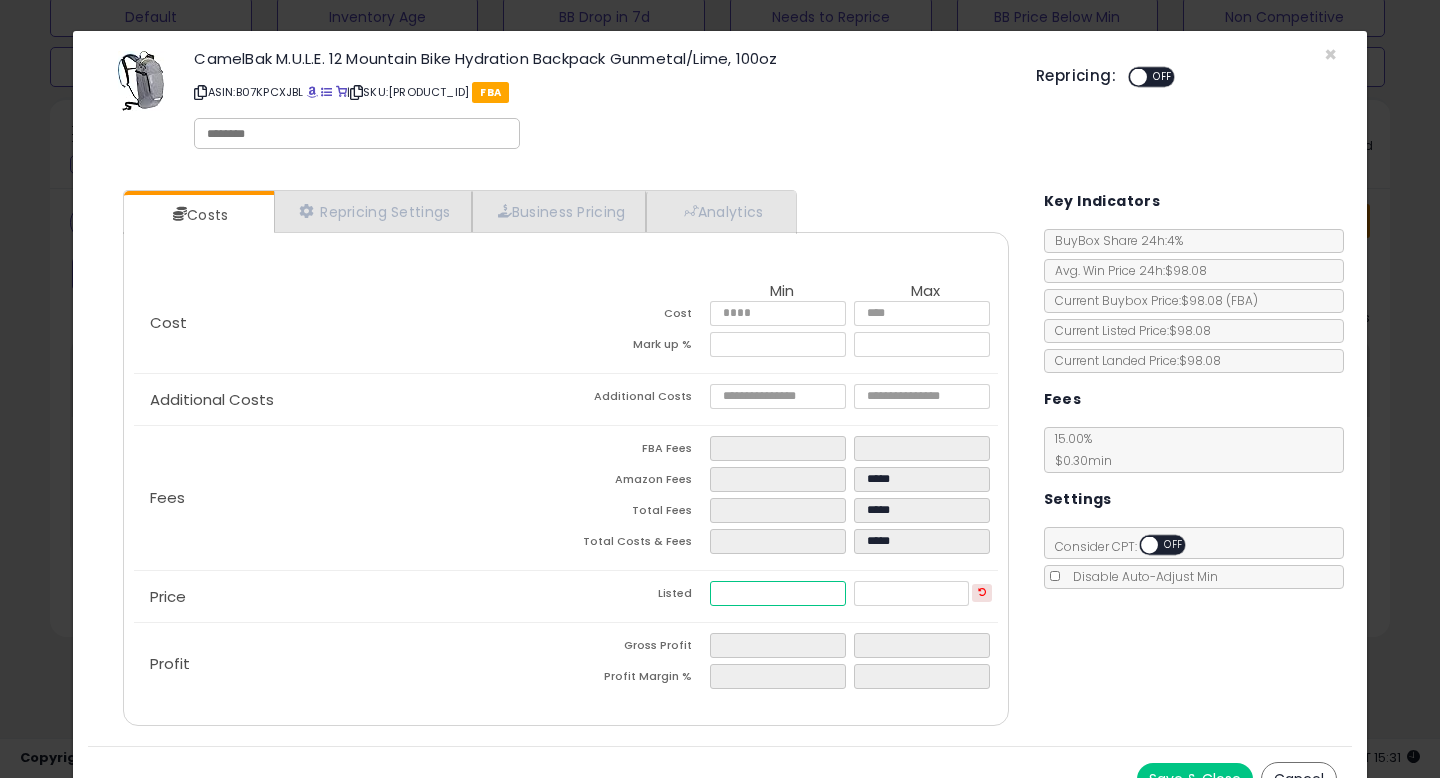 type on "*****" 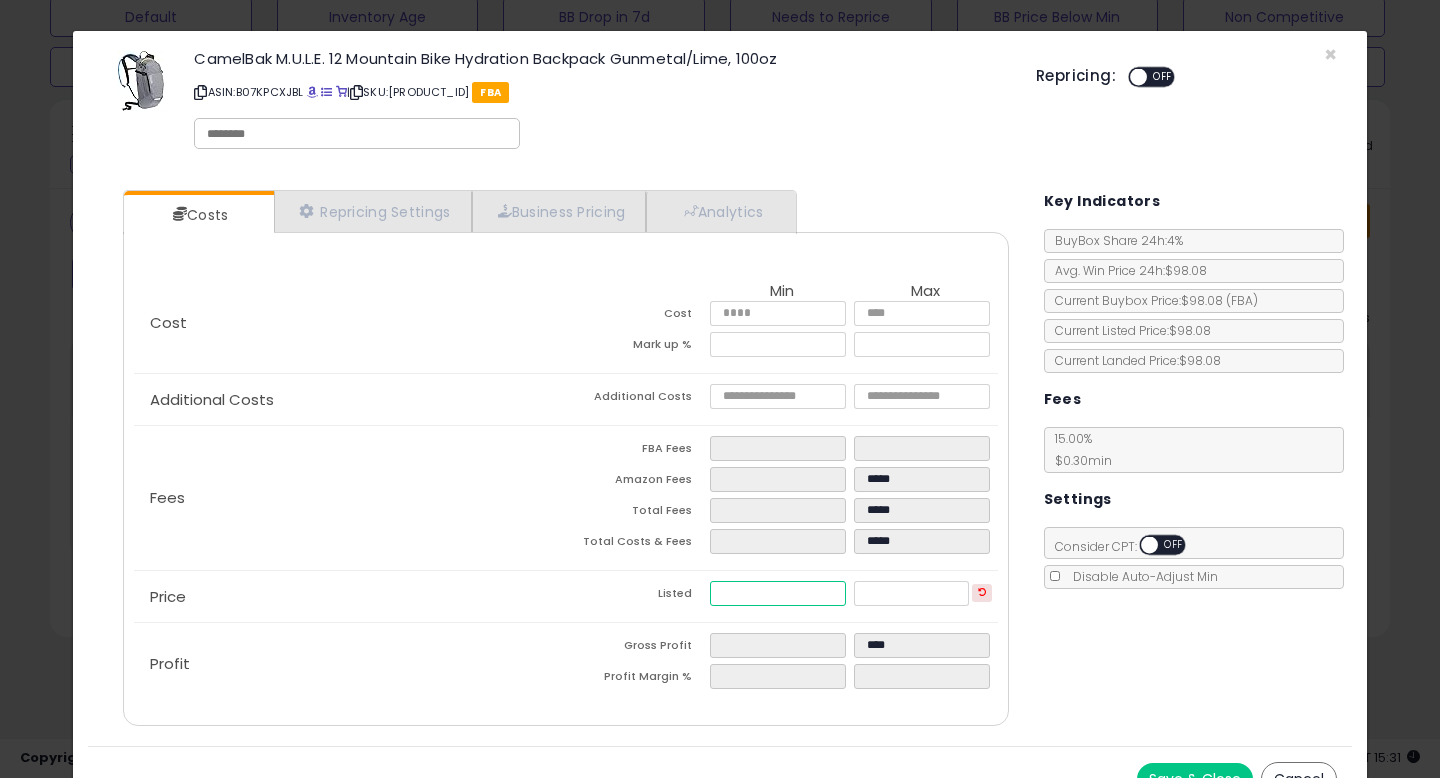 click at bounding box center (778, 593) 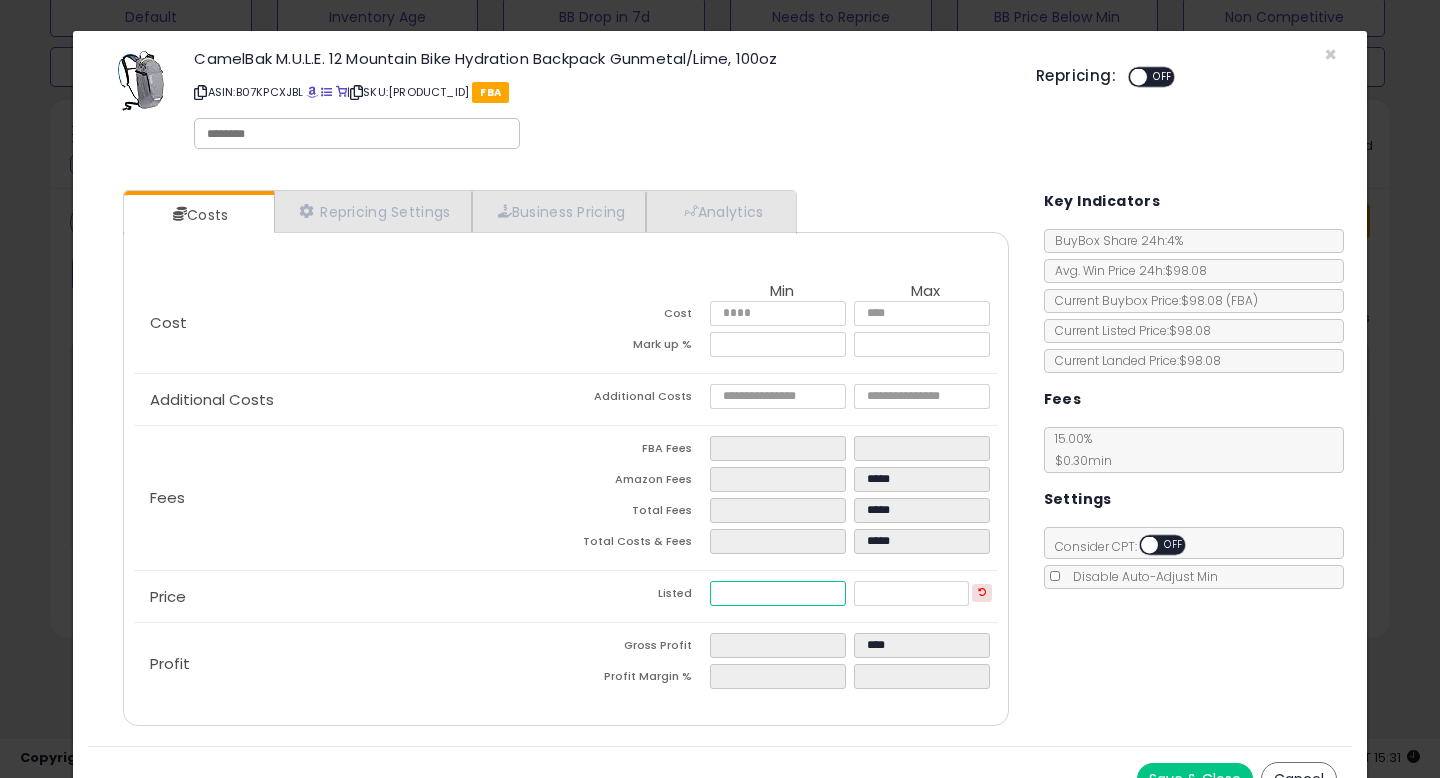 type on "****" 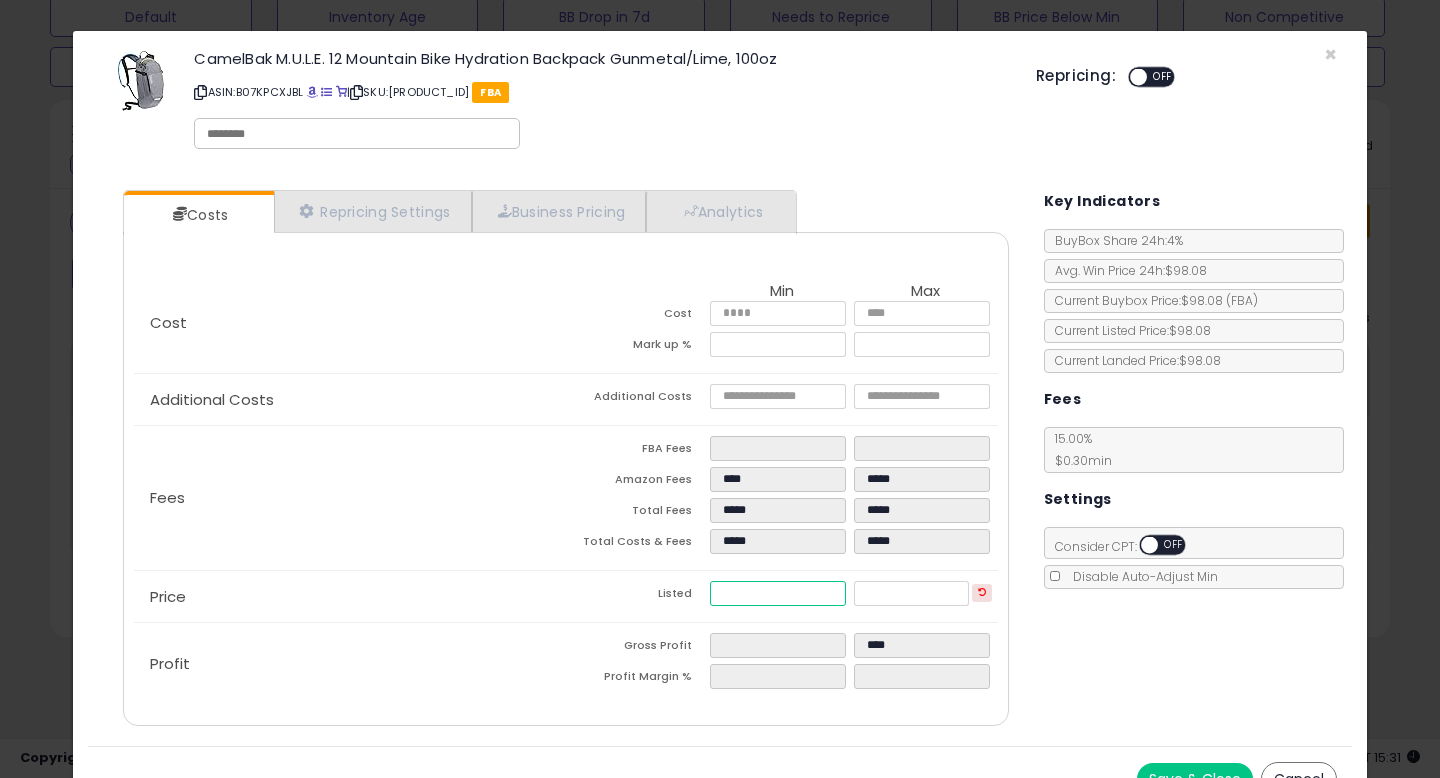 type on "*****" 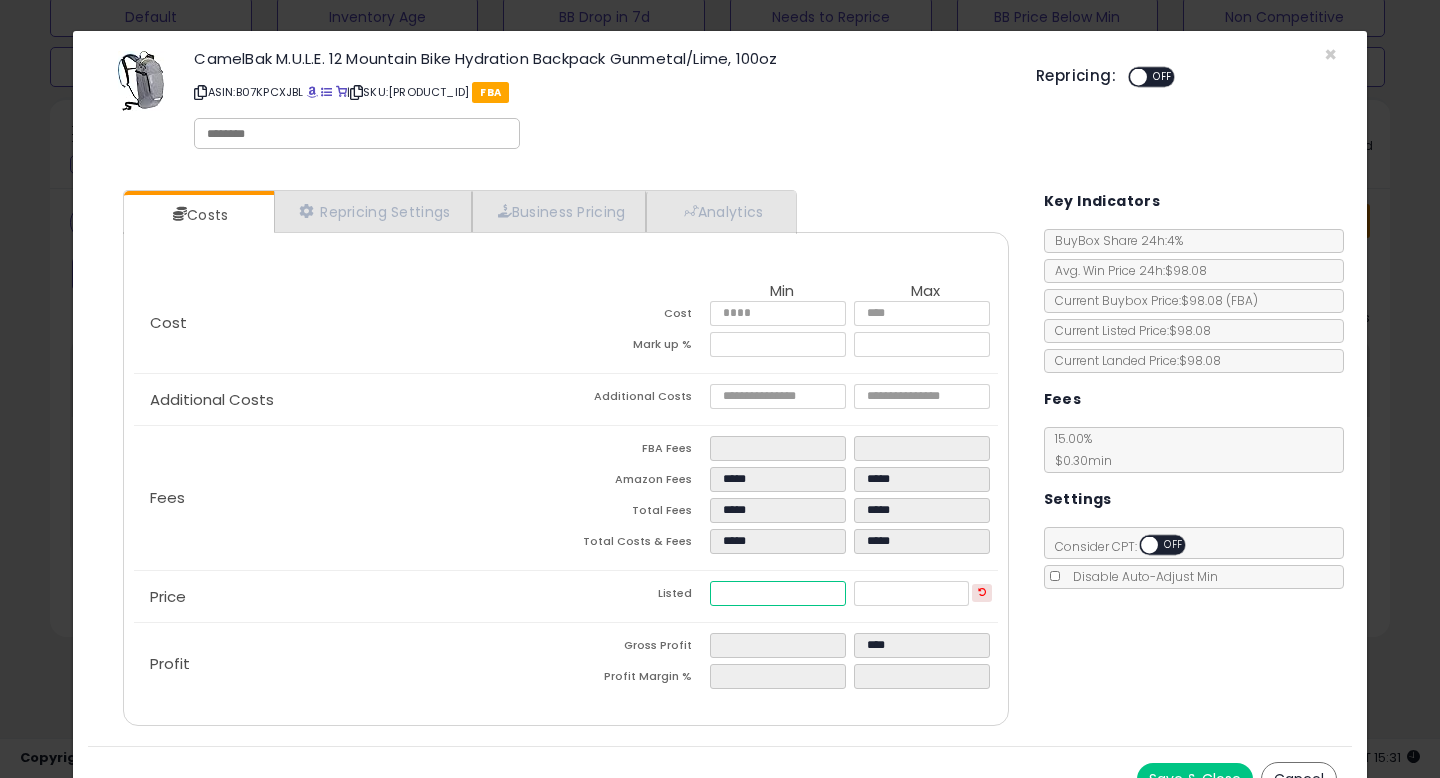 type on "*****" 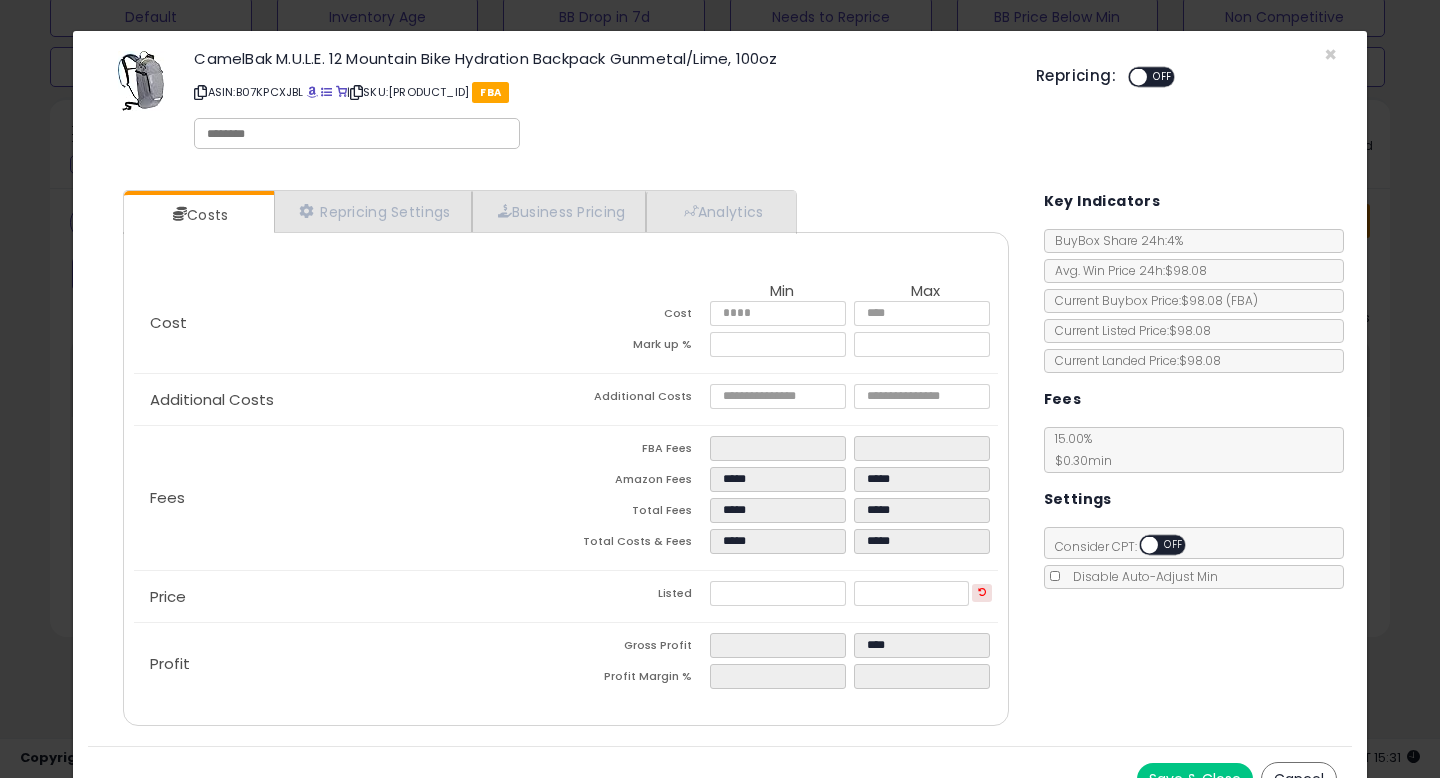 type on "*****" 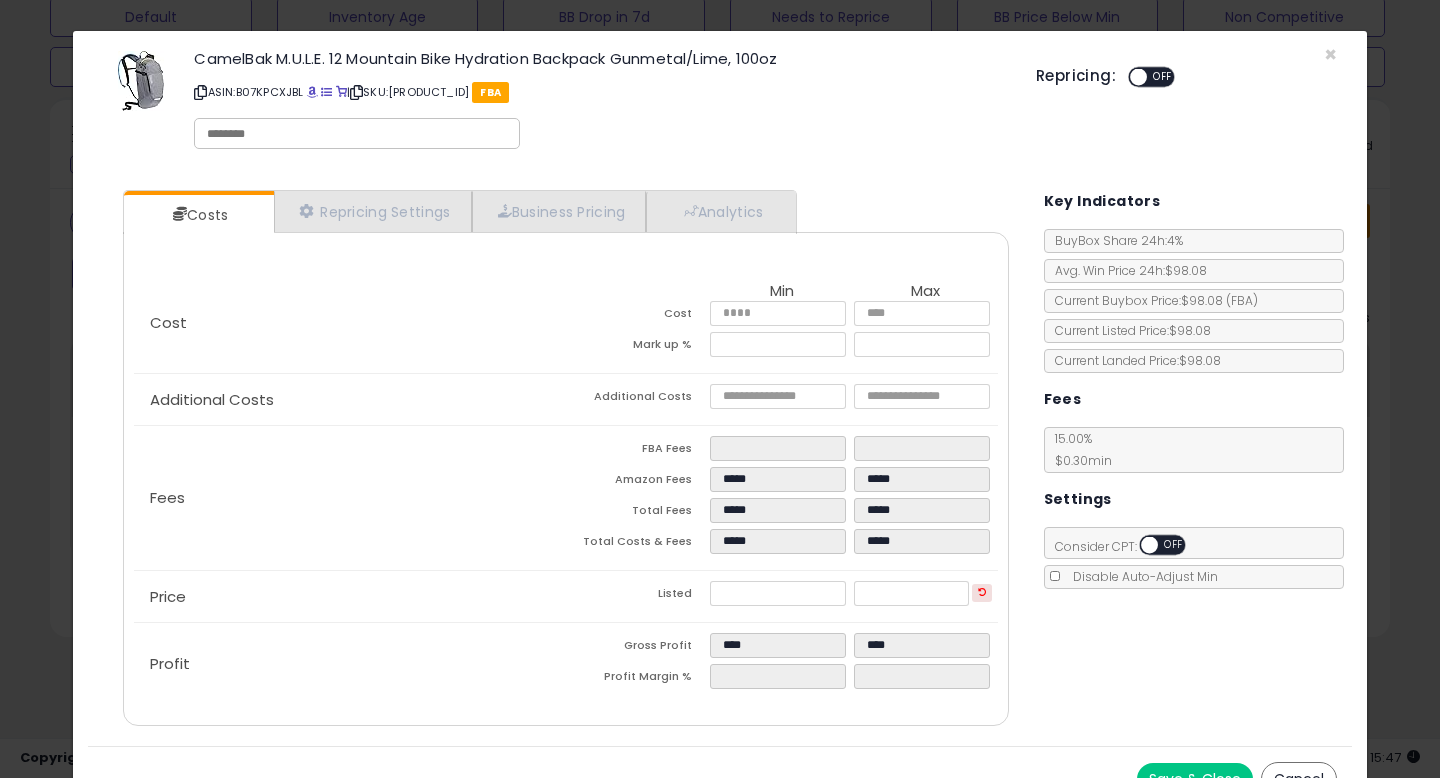 click on "CamelBak M.U.L.E. 12 Mountain Bike Hydration Backpack Gunmetal/Lime, 100oz
ASIN:  [PRODUCT_ID]
|
SKU:  [PRODUCT_ID]
FBA
Repricing:
ON   OFF" at bounding box center (720, 103) 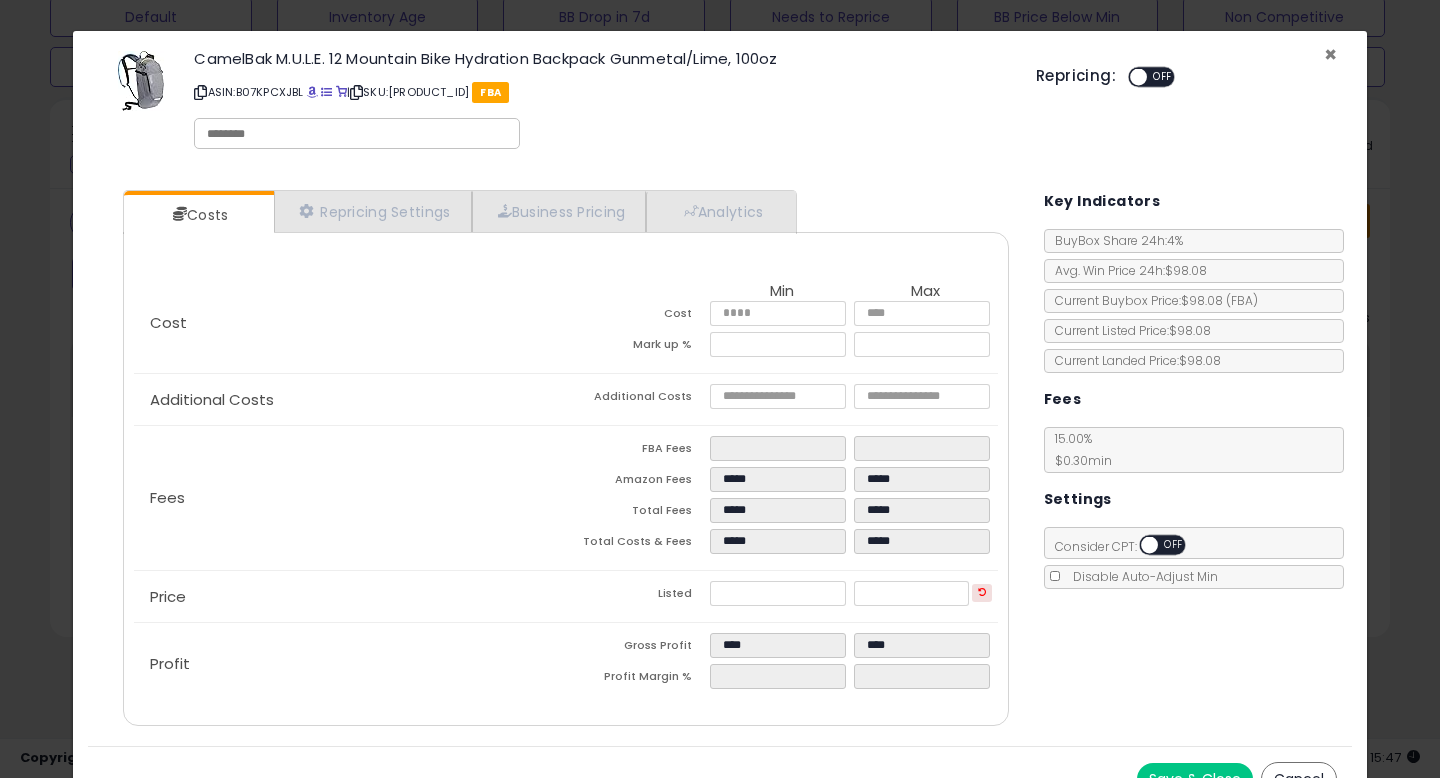 click on "×" at bounding box center [1330, 54] 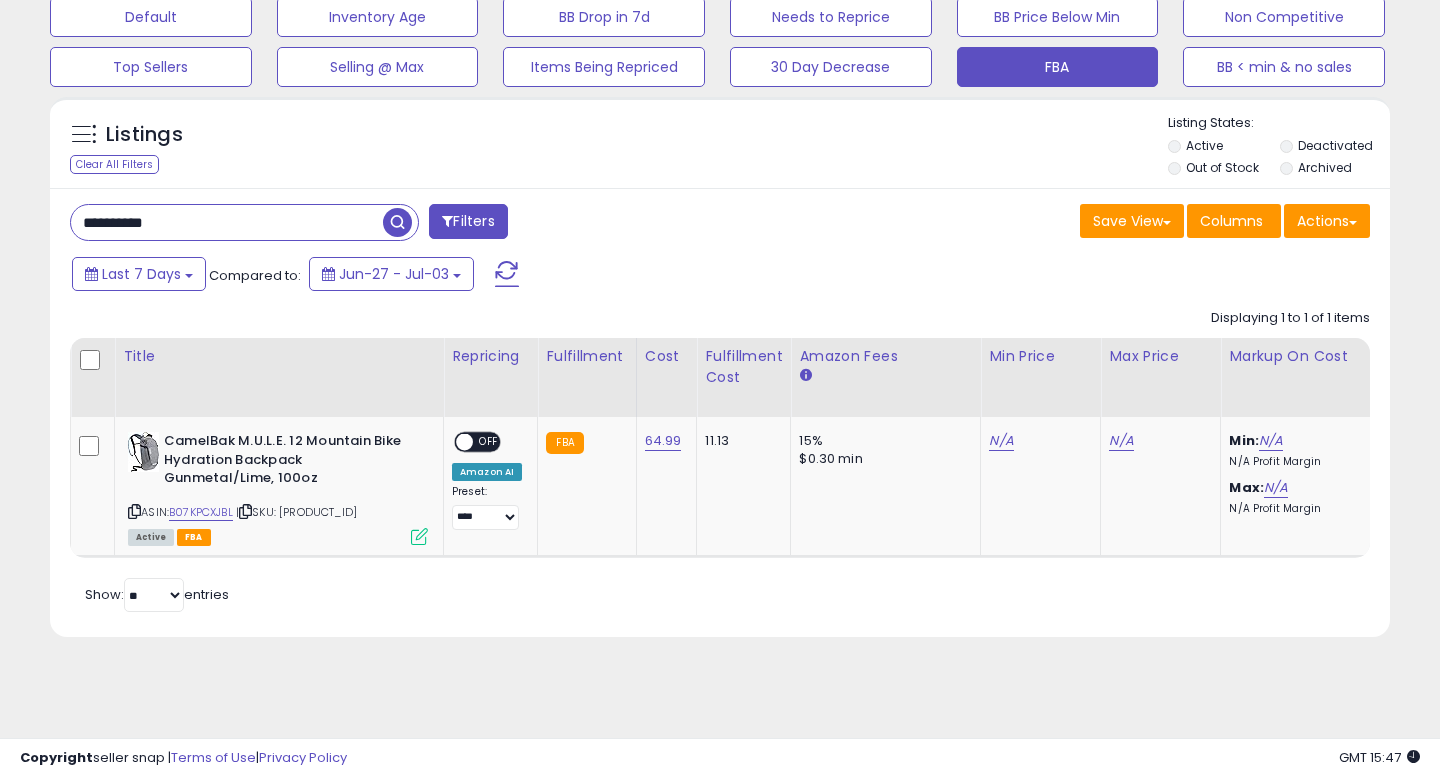 scroll, scrollTop: 0, scrollLeft: 0, axis: both 